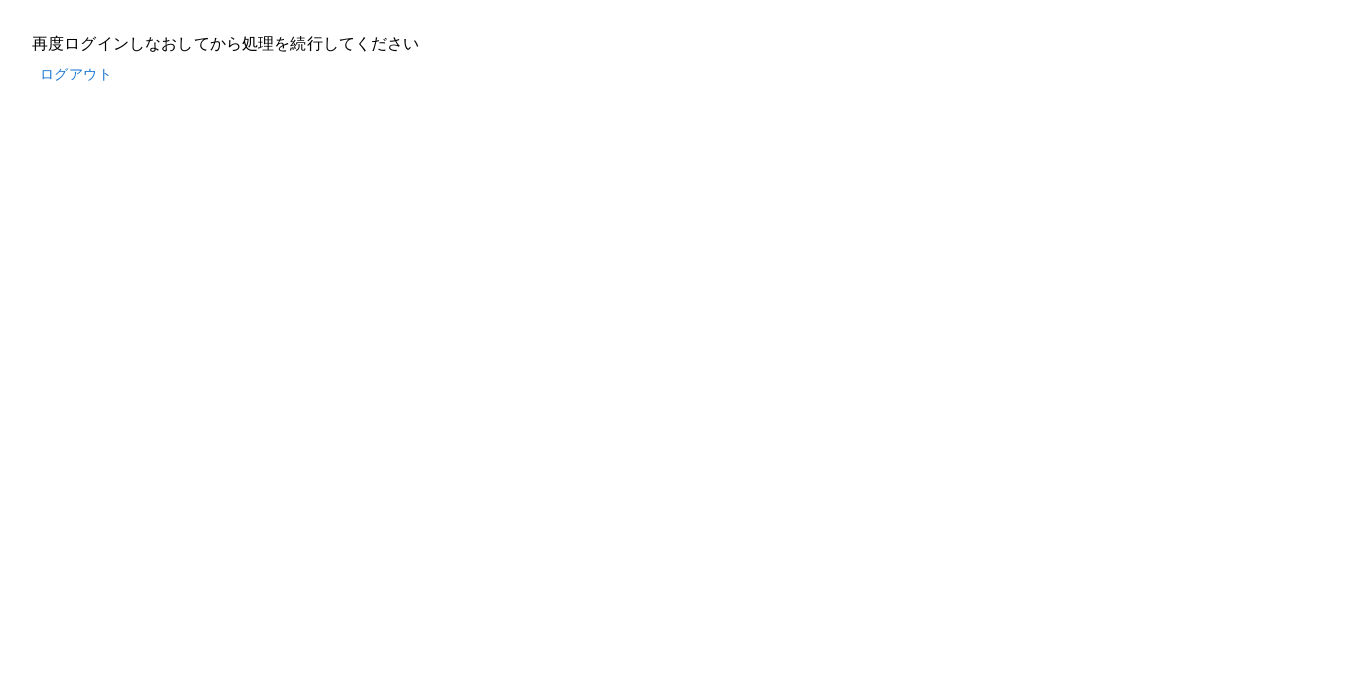 scroll, scrollTop: 0, scrollLeft: 0, axis: both 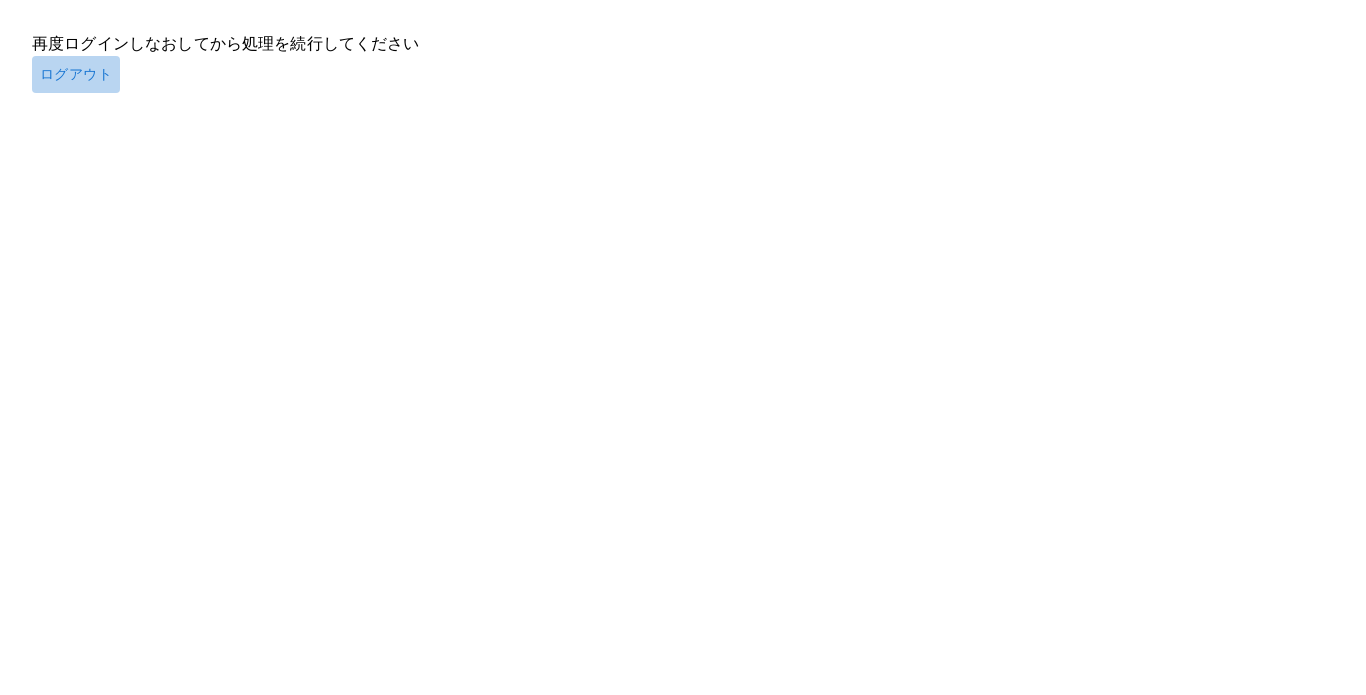 click on "ログアウト" at bounding box center (76, 74) 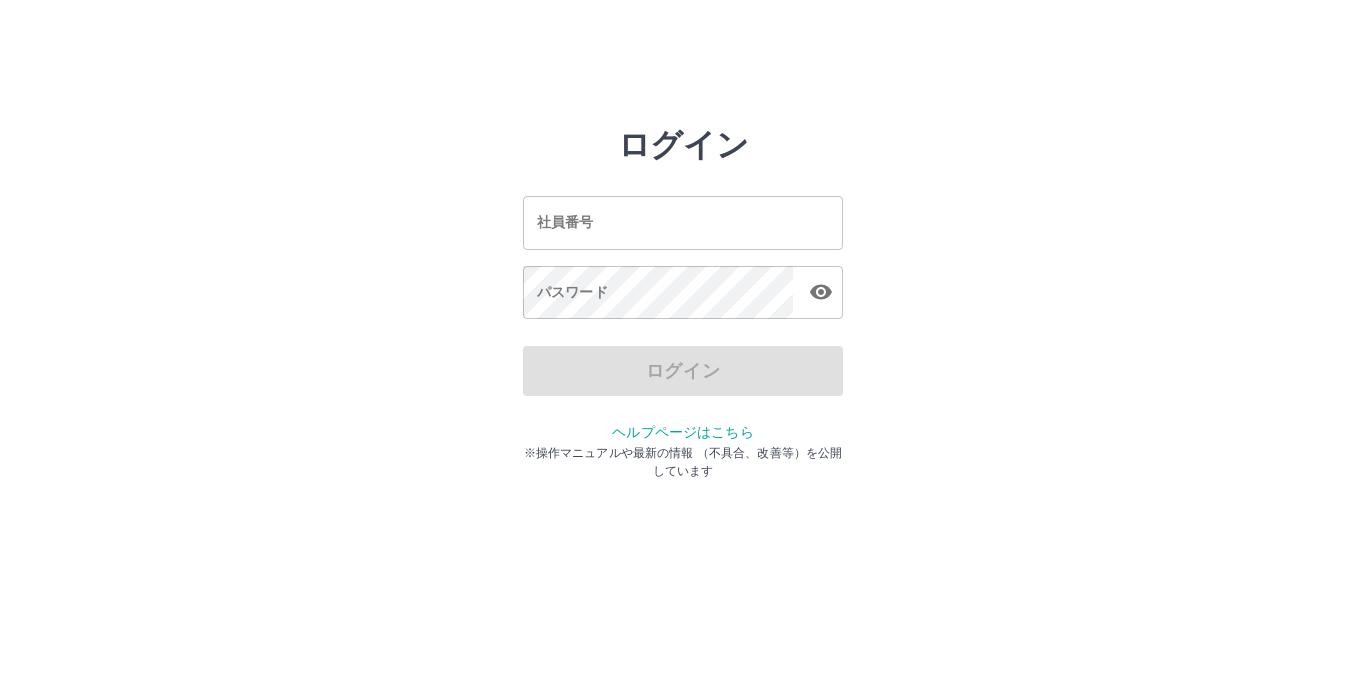 scroll, scrollTop: 0, scrollLeft: 0, axis: both 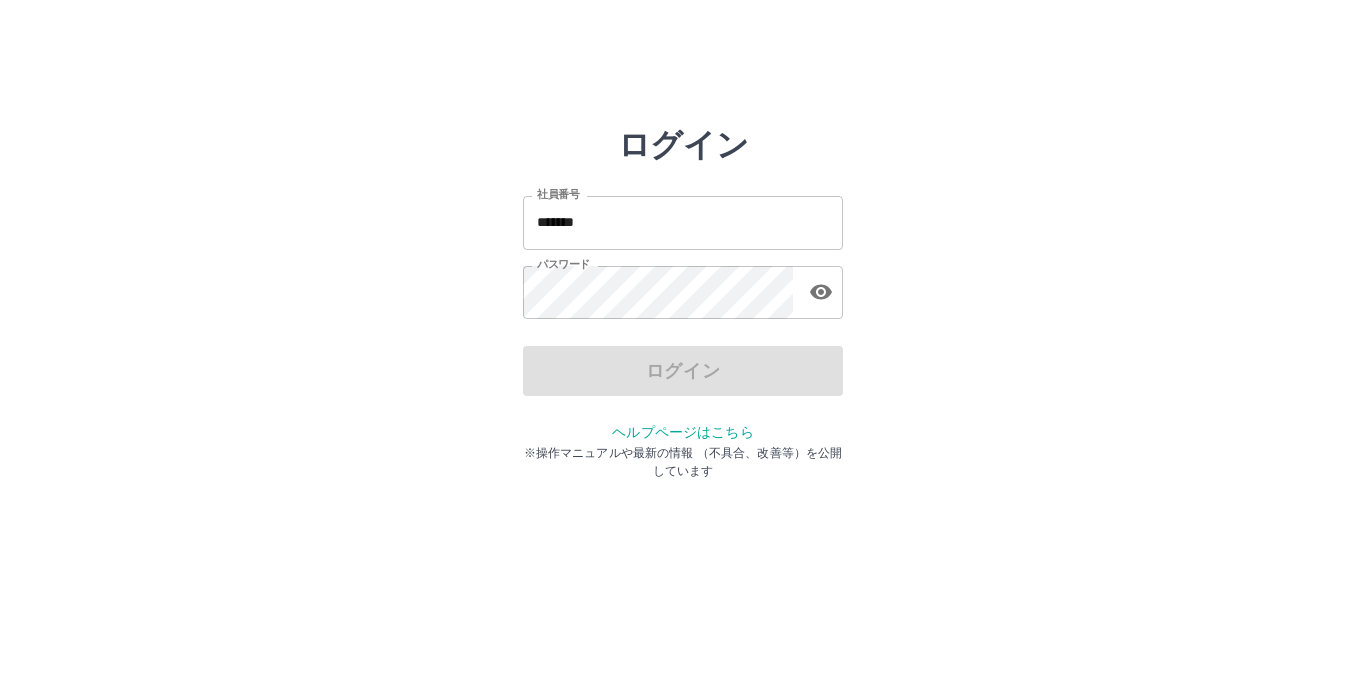 click on "*******" at bounding box center [683, 222] 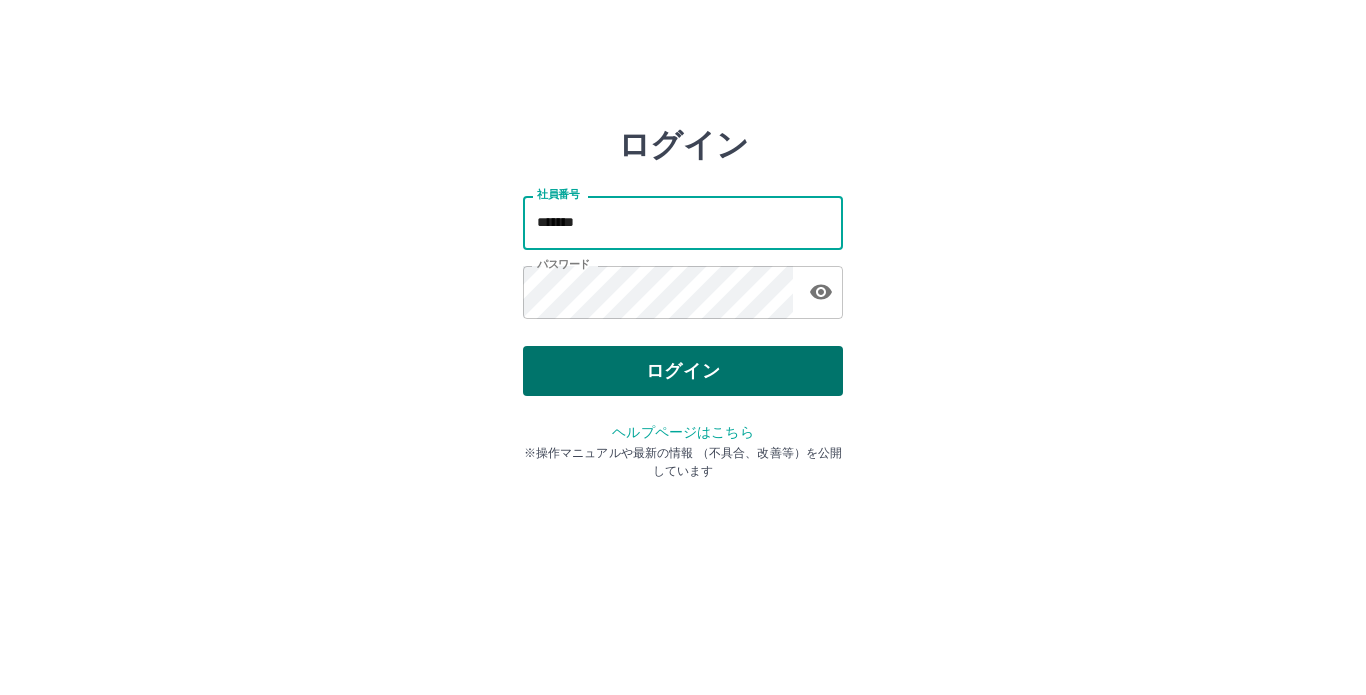 type on "*******" 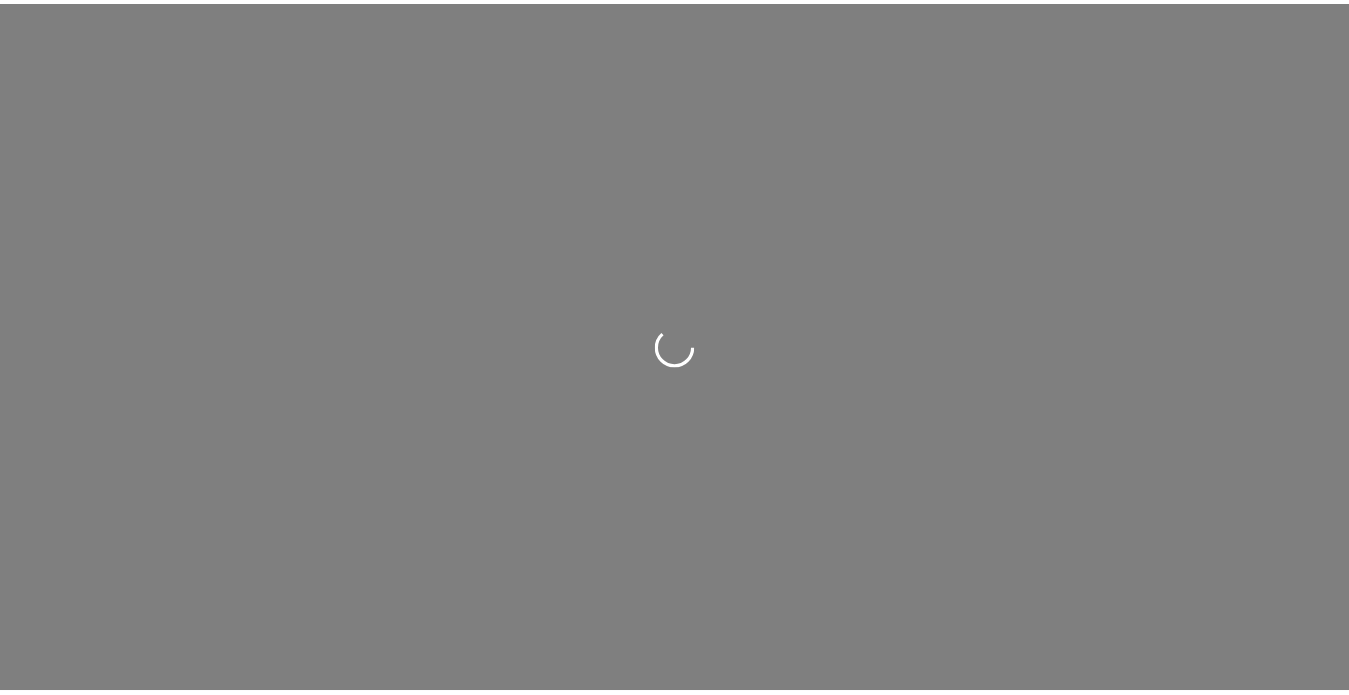 scroll, scrollTop: 0, scrollLeft: 0, axis: both 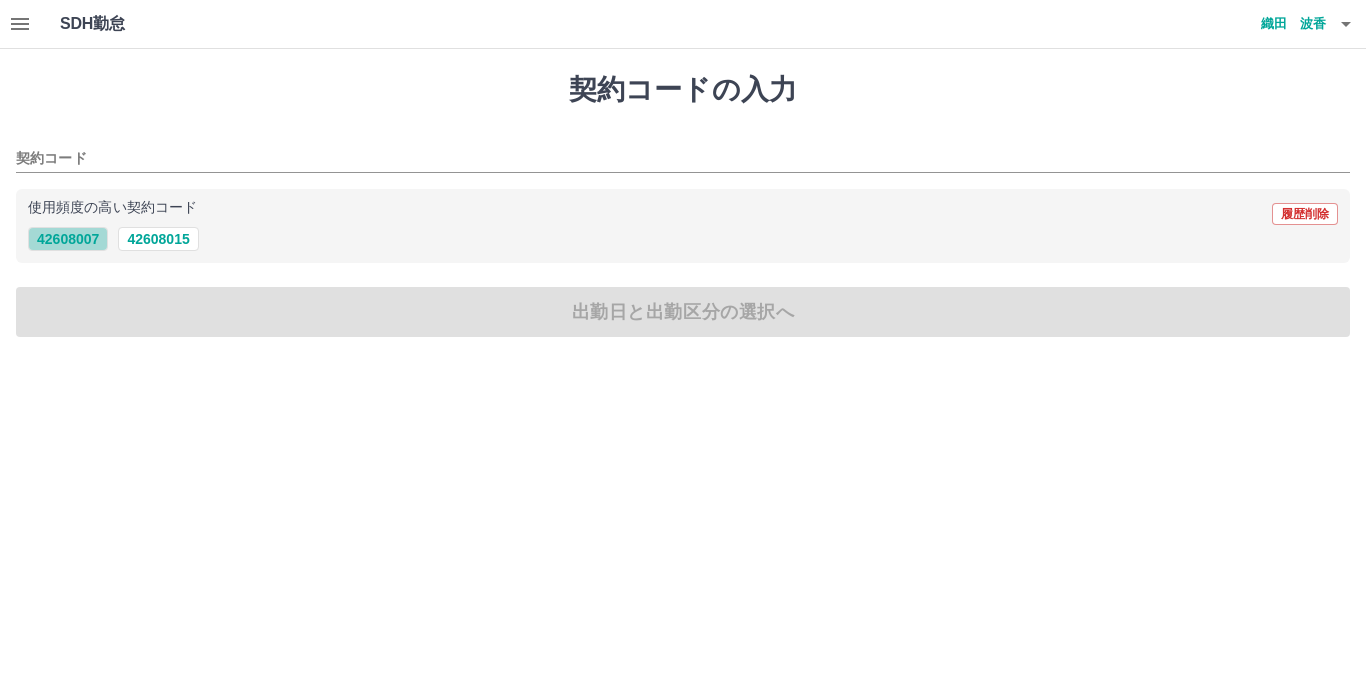 click on "42608007" at bounding box center [68, 239] 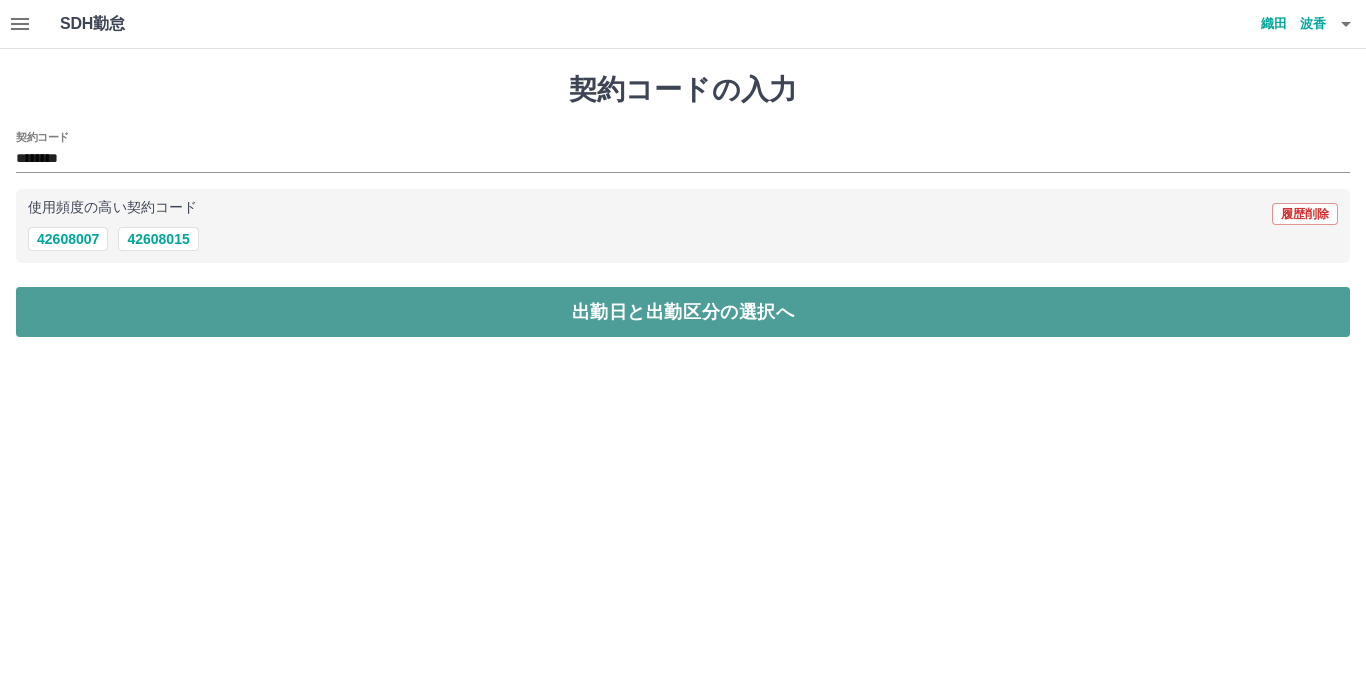 click on "出勤日と出勤区分の選択へ" at bounding box center (683, 312) 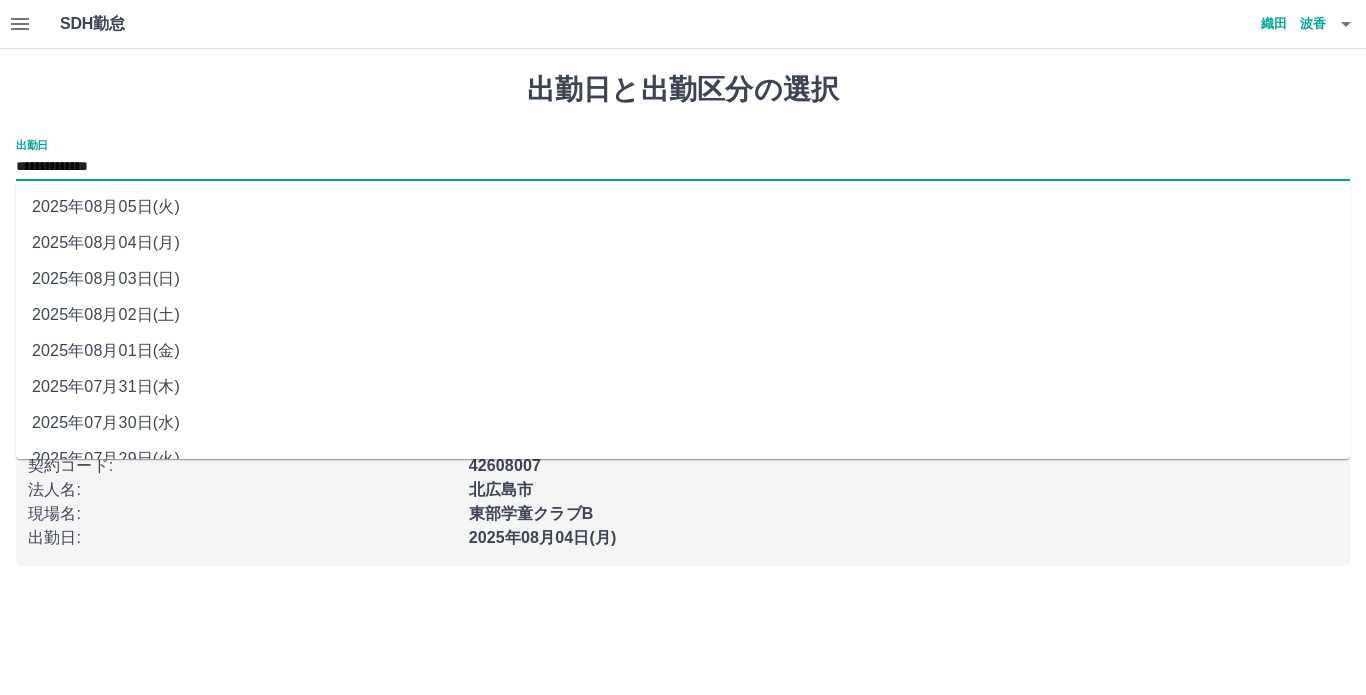 click on "**********" at bounding box center (683, 167) 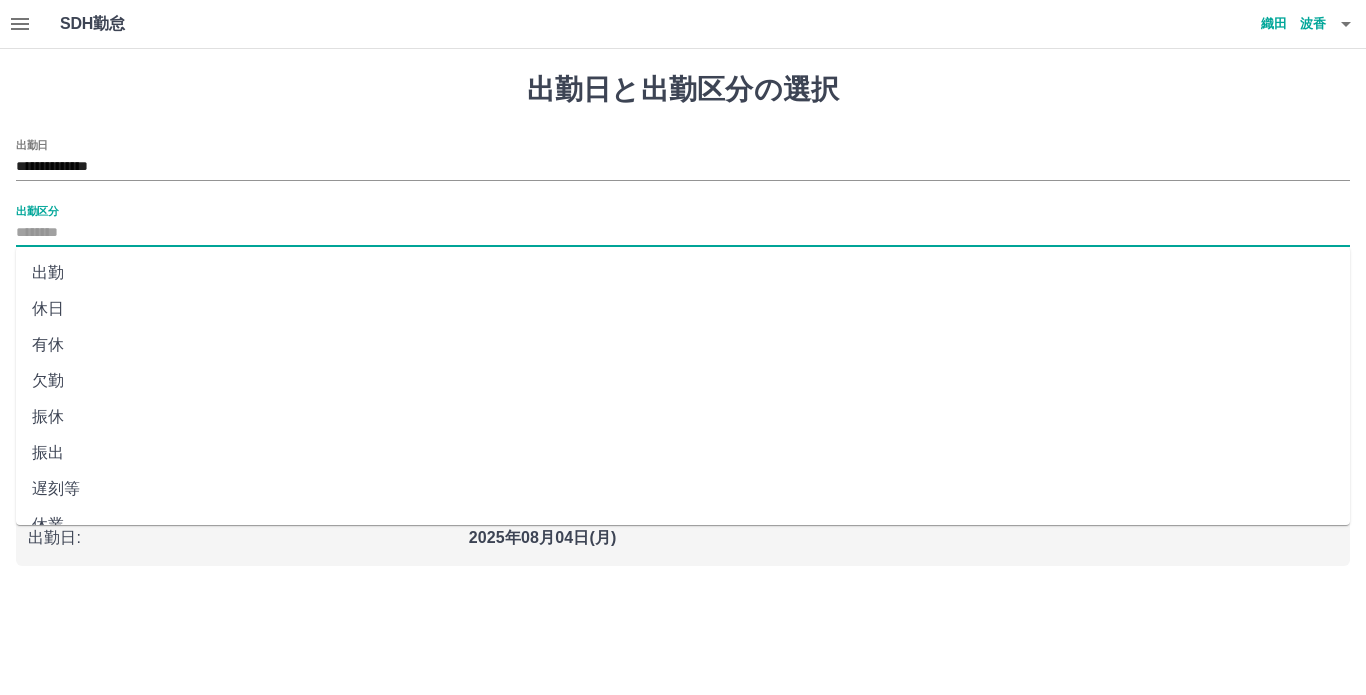click on "出勤区分" at bounding box center [683, 233] 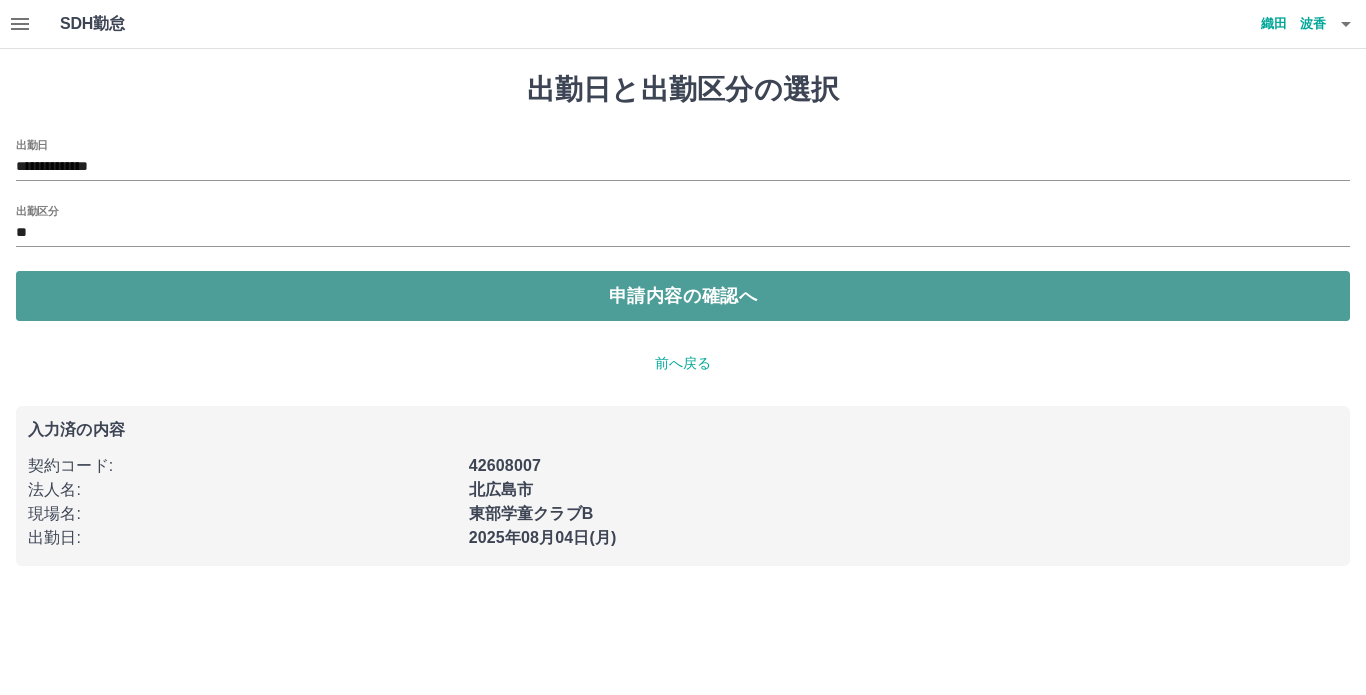 click on "申請内容の確認へ" at bounding box center (683, 296) 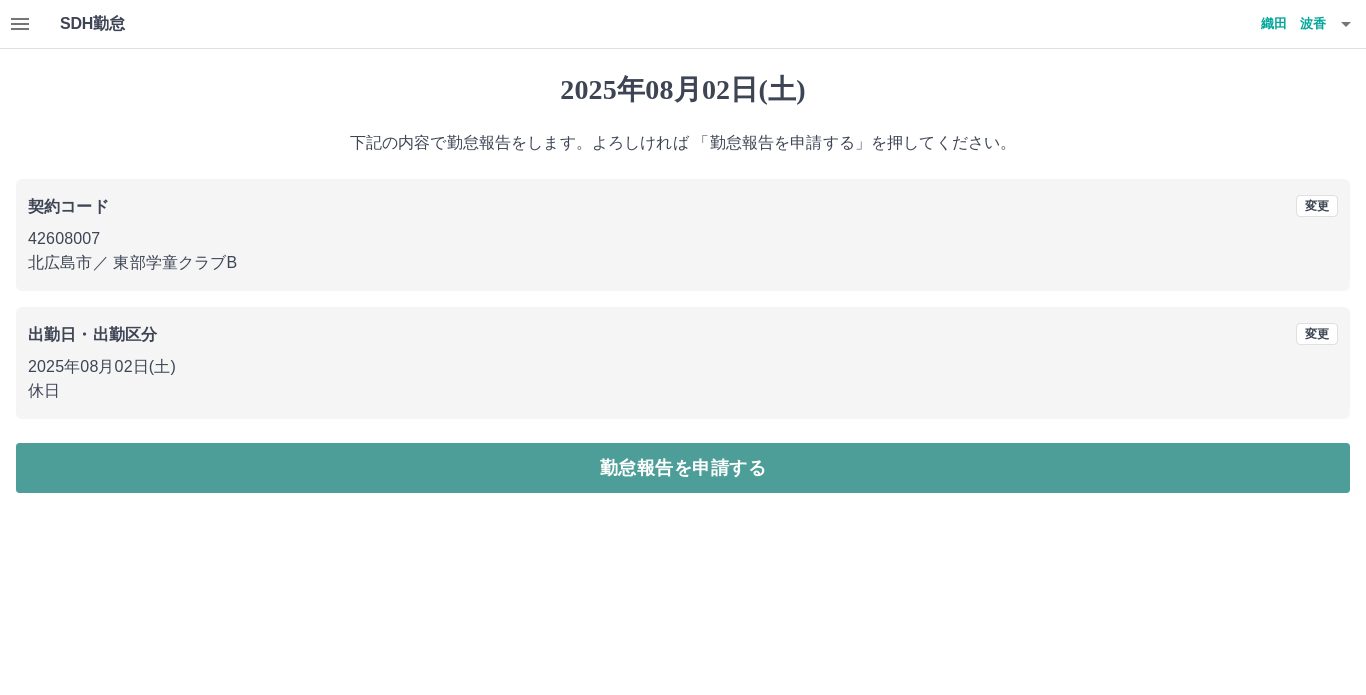 click on "勤怠報告を申請する" at bounding box center (683, 468) 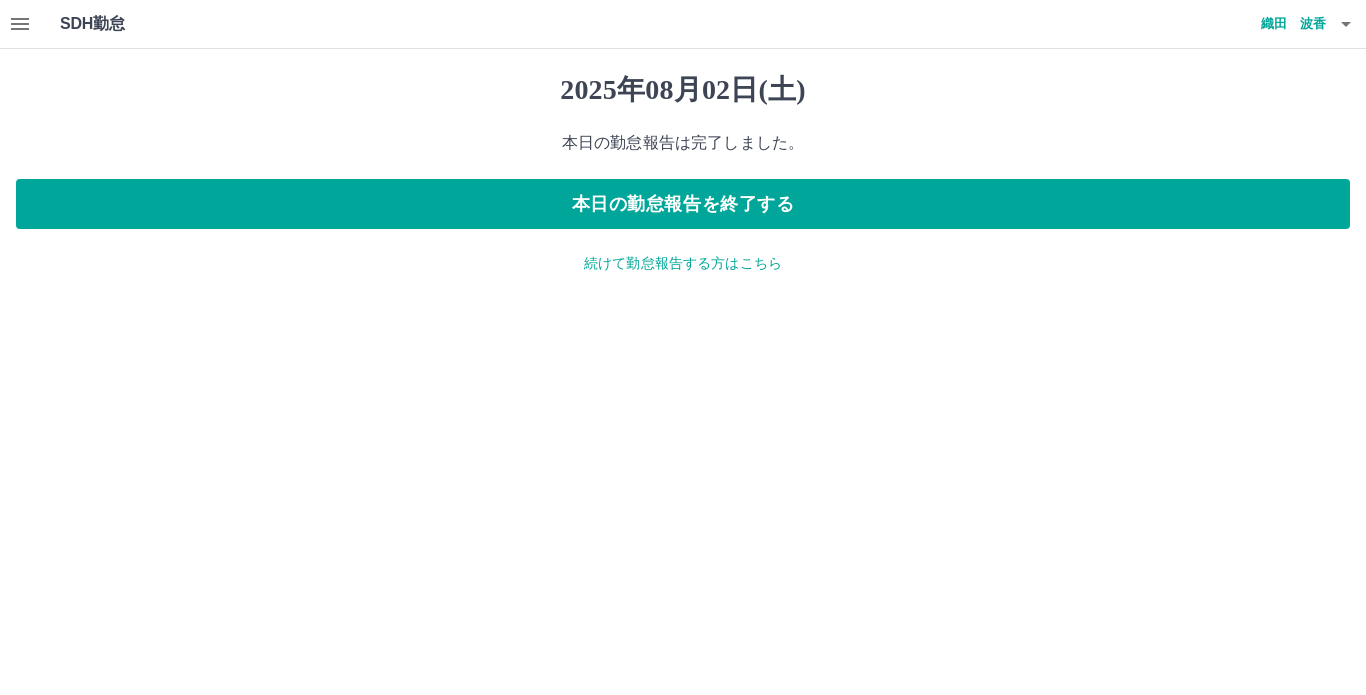 click on "続けて勤怠報告する方はこちら" at bounding box center [683, 263] 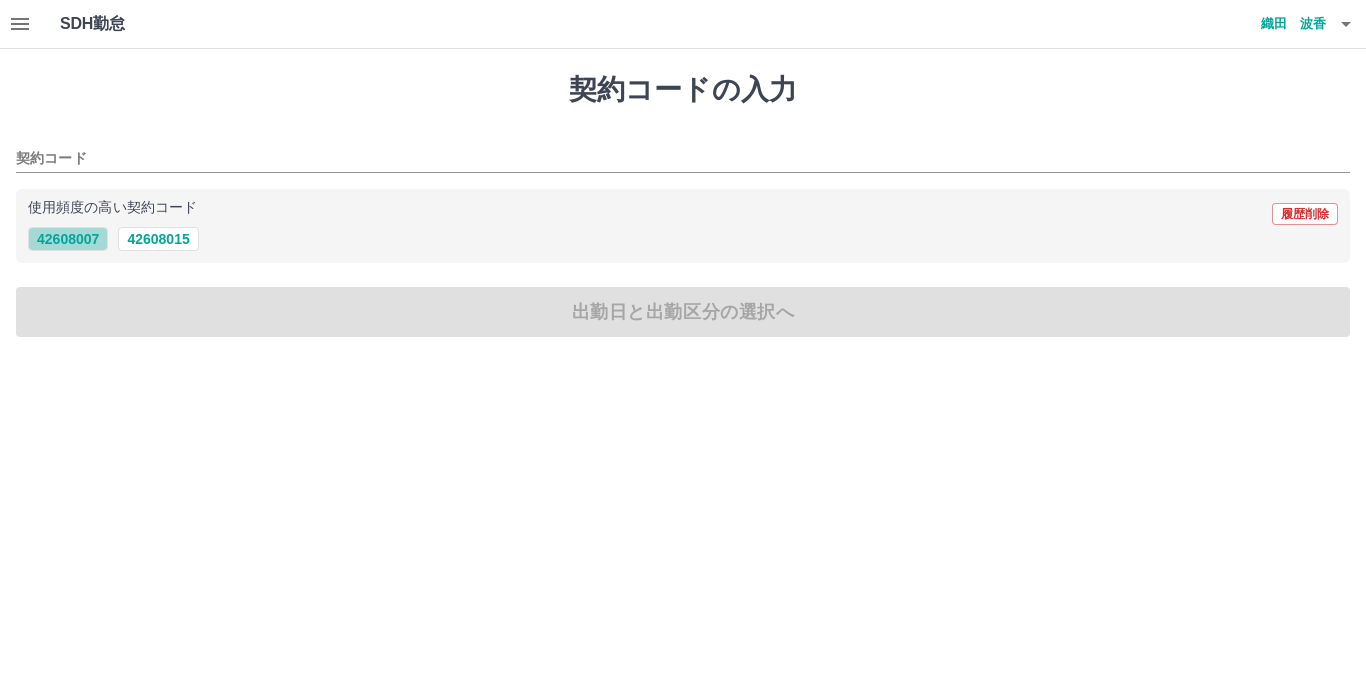 click on "42608007" at bounding box center (68, 239) 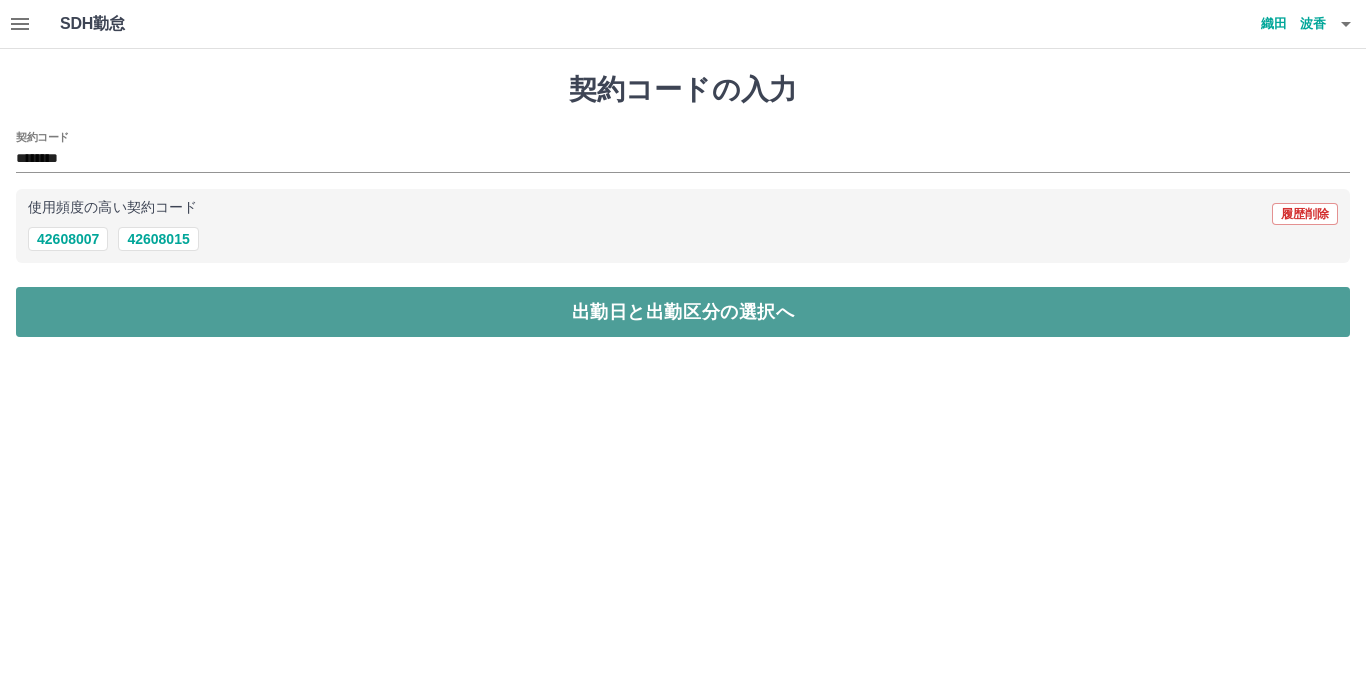 click on "出勤日と出勤区分の選択へ" at bounding box center (683, 312) 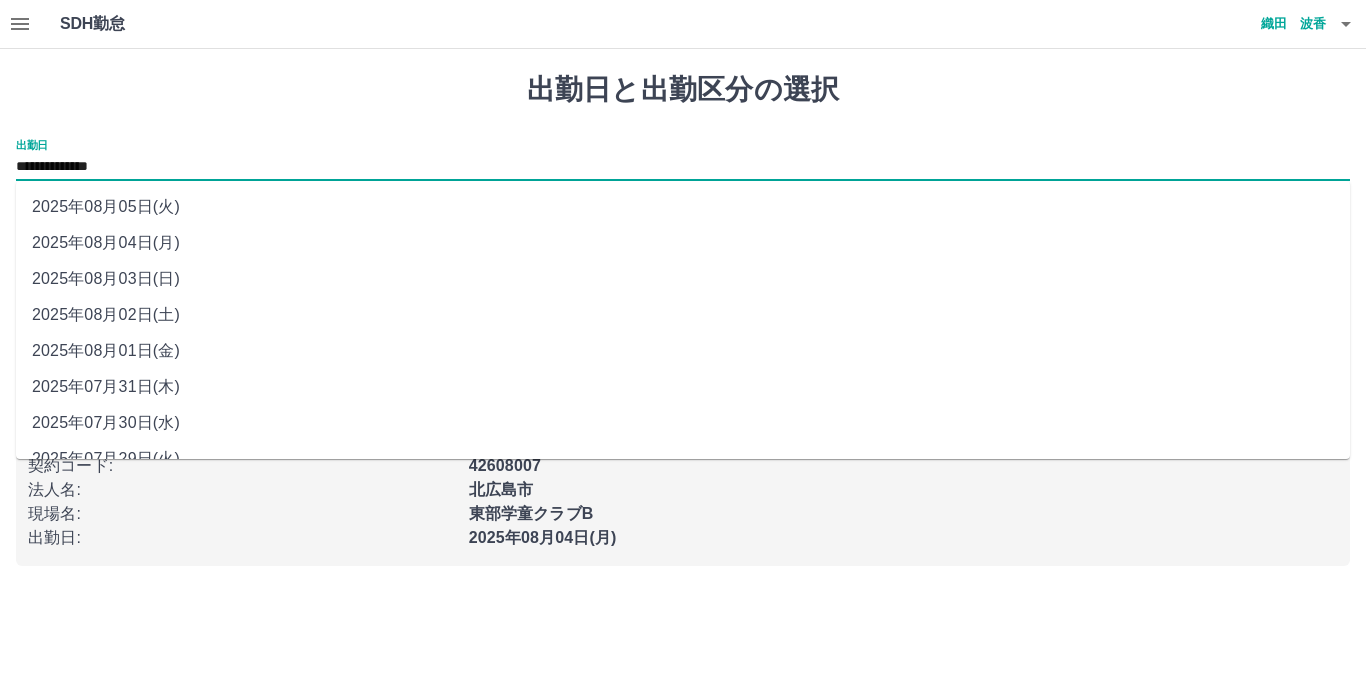 click on "**********" at bounding box center (683, 167) 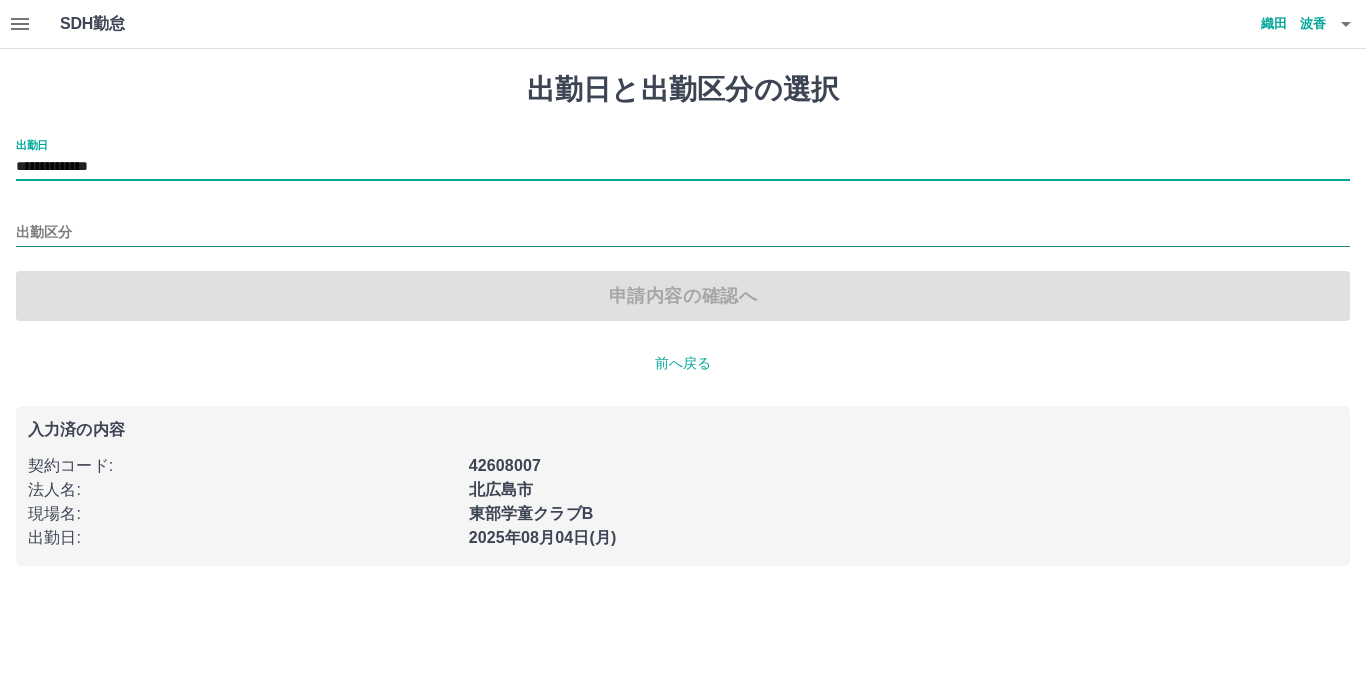 click on "出勤区分" at bounding box center (683, 233) 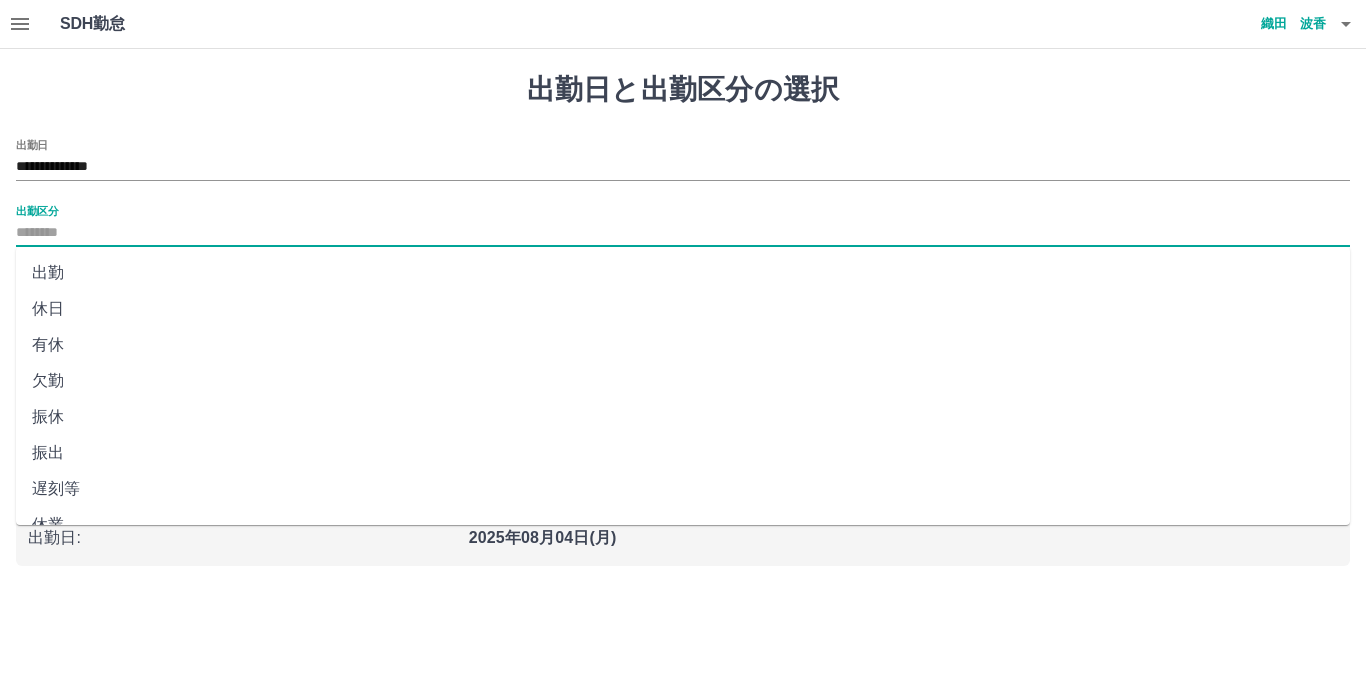 click on "休日" at bounding box center [683, 309] 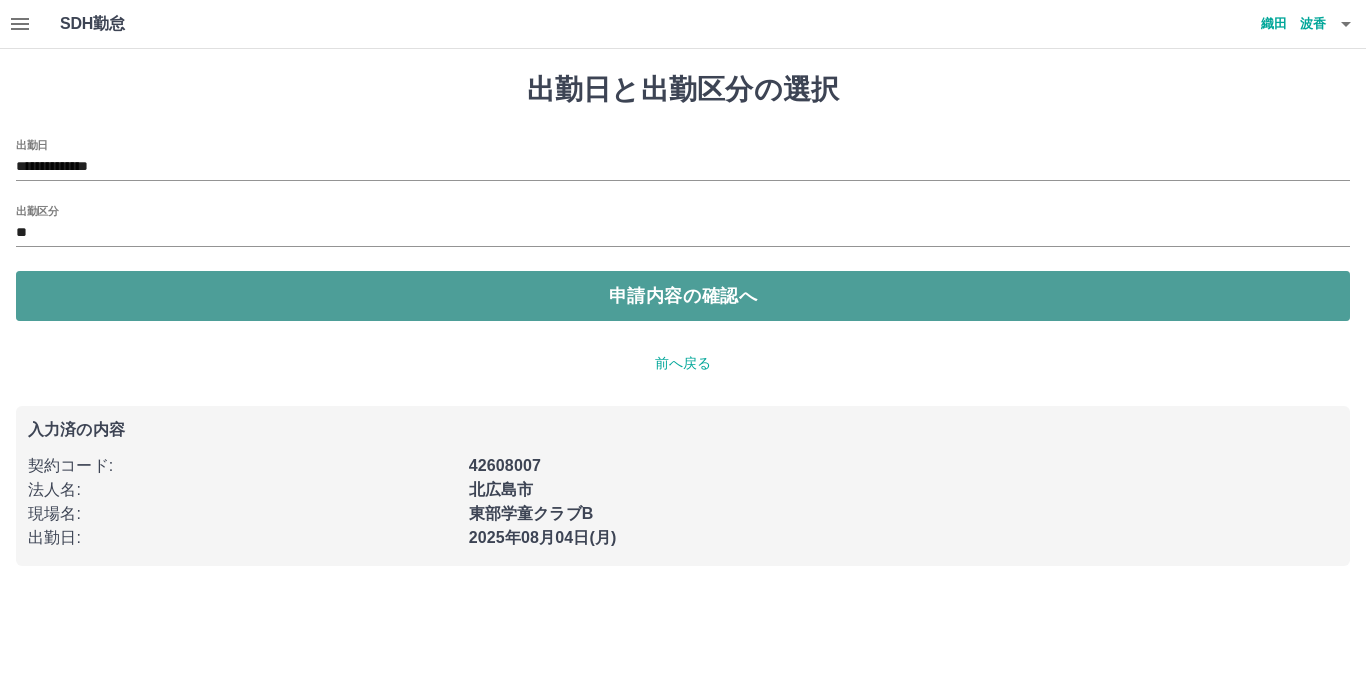 click on "申請内容の確認へ" at bounding box center (683, 296) 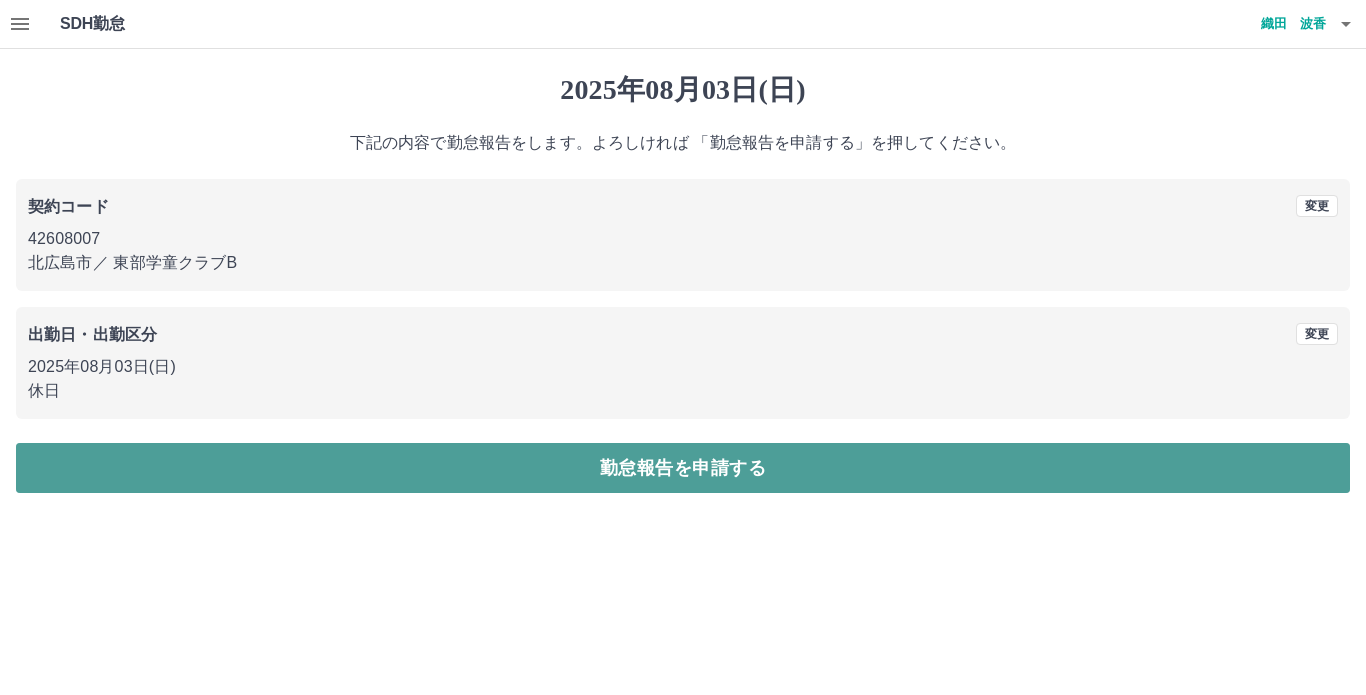 click on "勤怠報告を申請する" at bounding box center [683, 468] 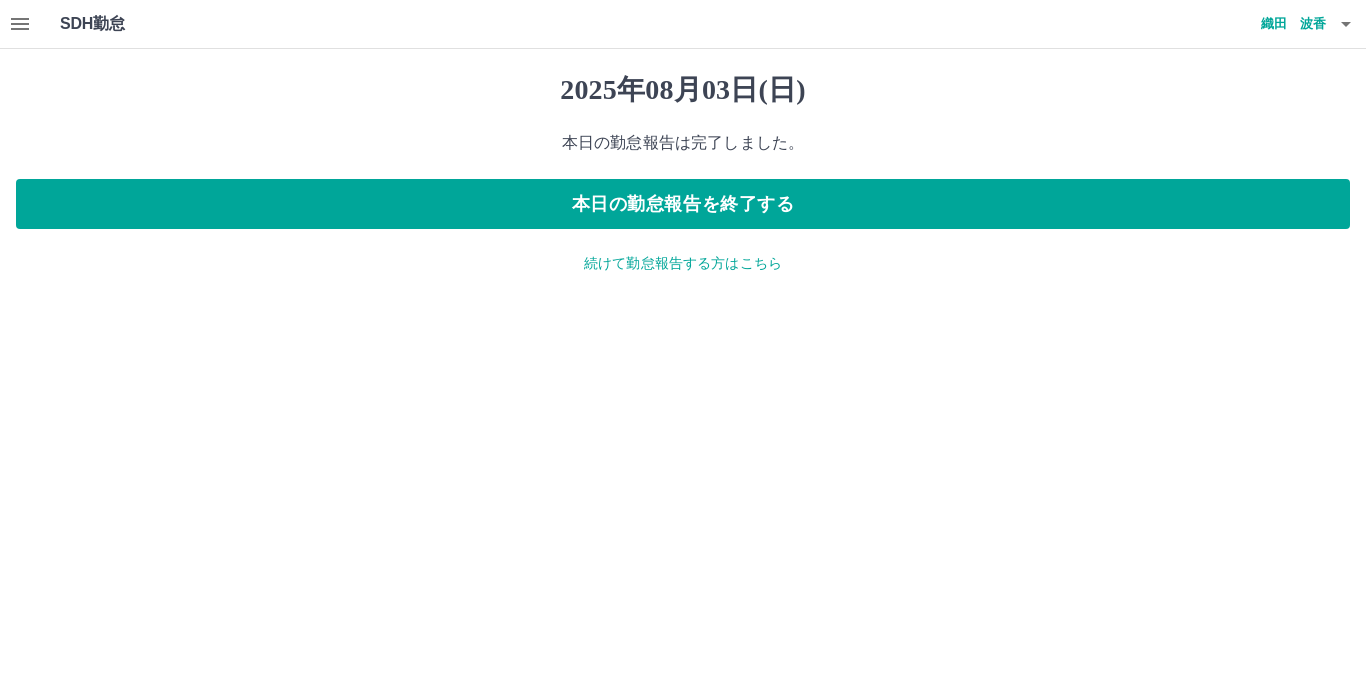 click on "続けて勤怠報告する方はこちら" at bounding box center [683, 263] 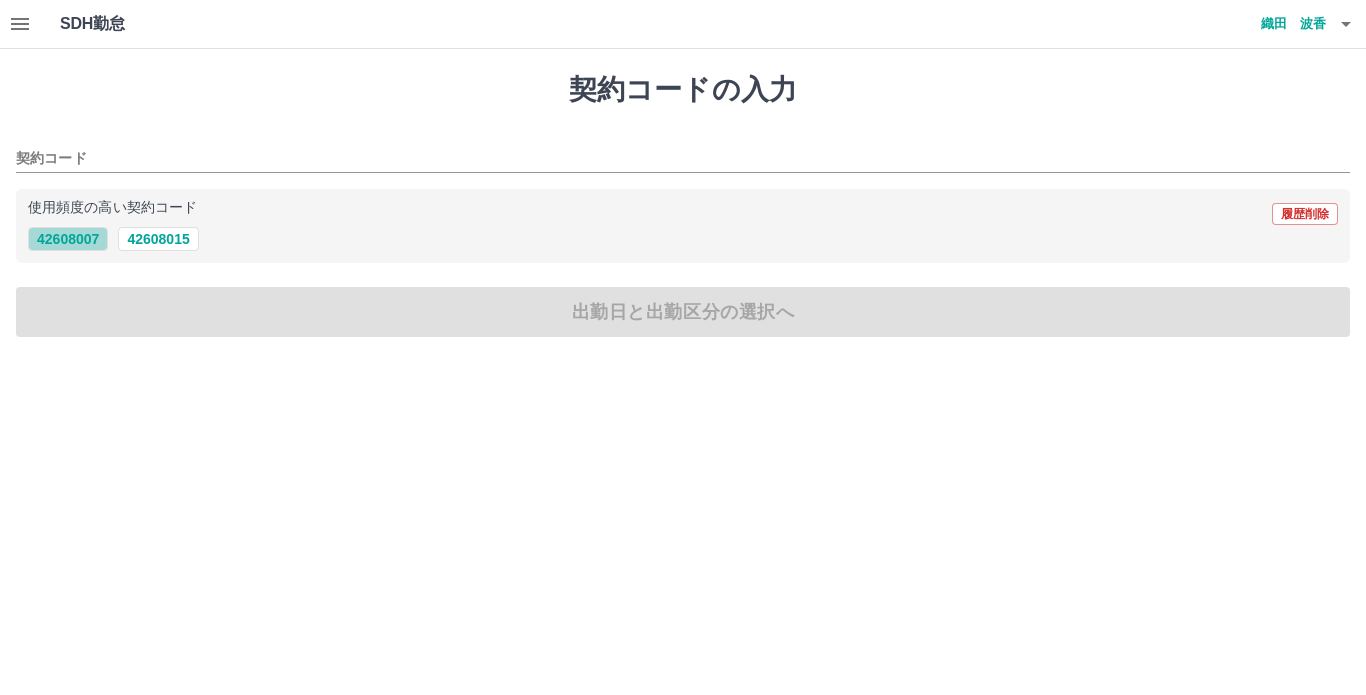 click on "42608007" at bounding box center (68, 239) 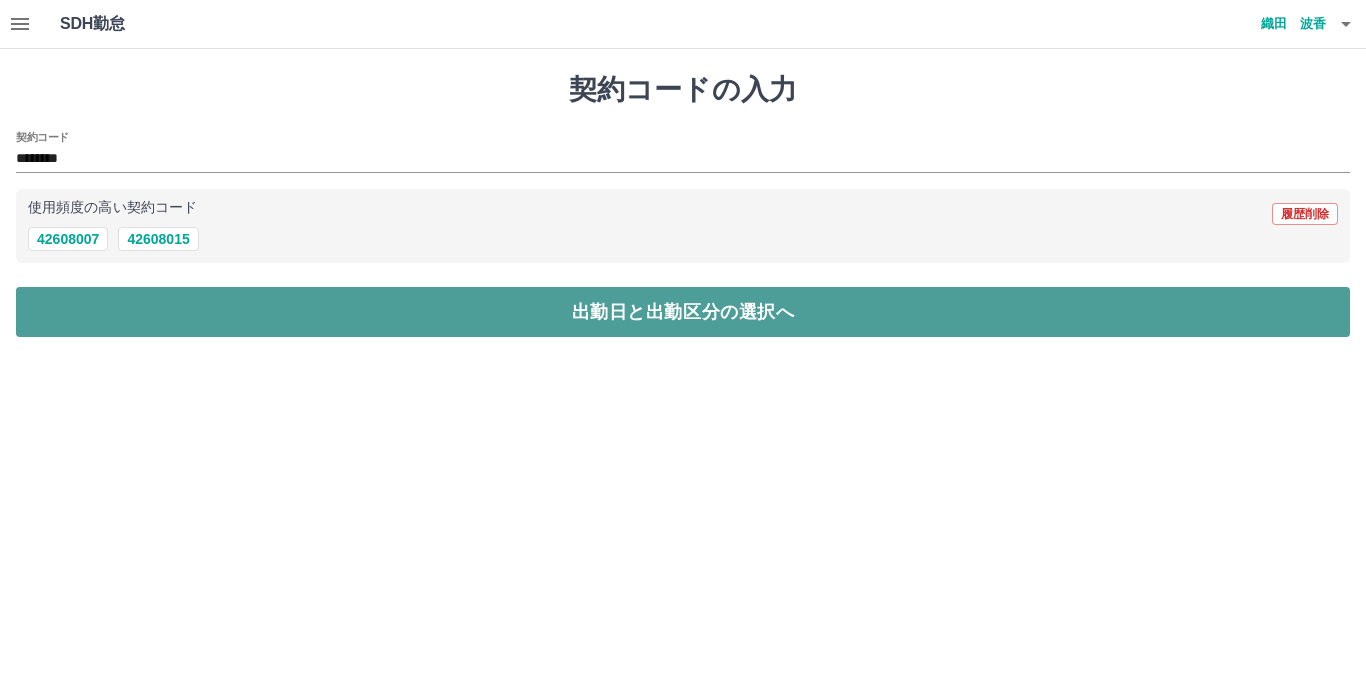 click on "出勤日と出勤区分の選択へ" at bounding box center (683, 312) 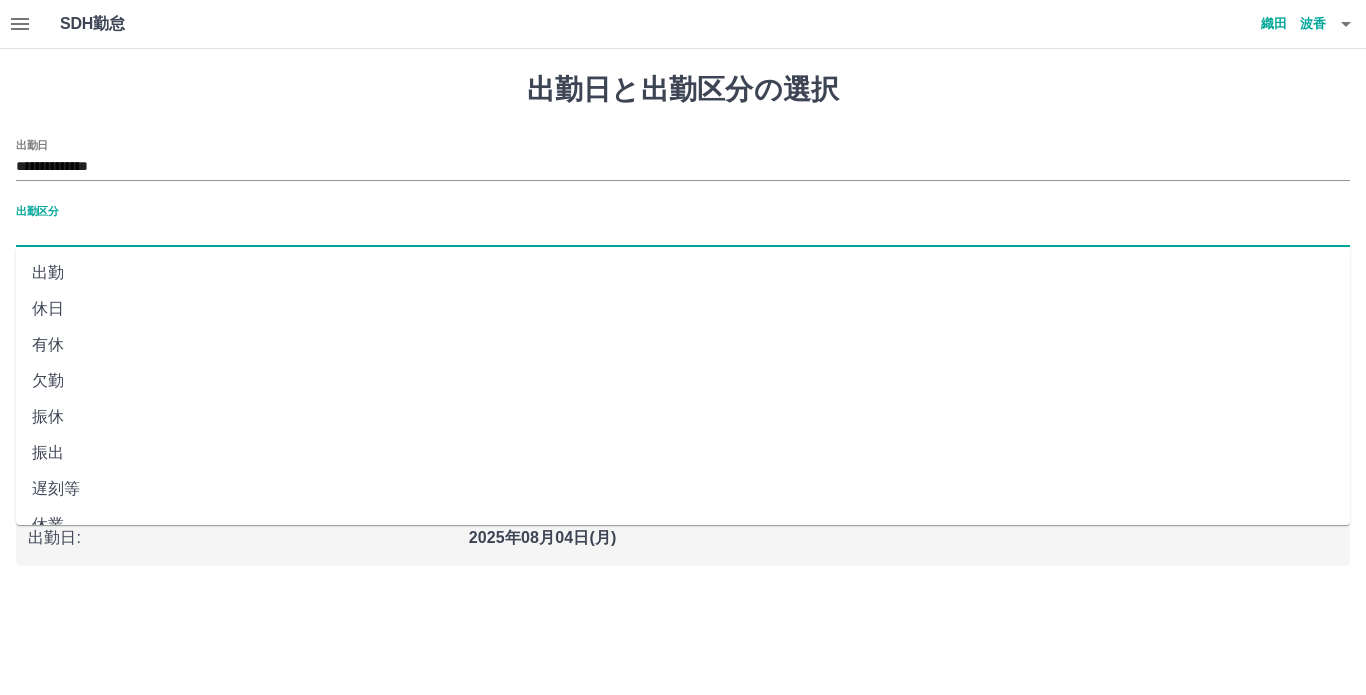 click on "出勤区分" at bounding box center (683, 233) 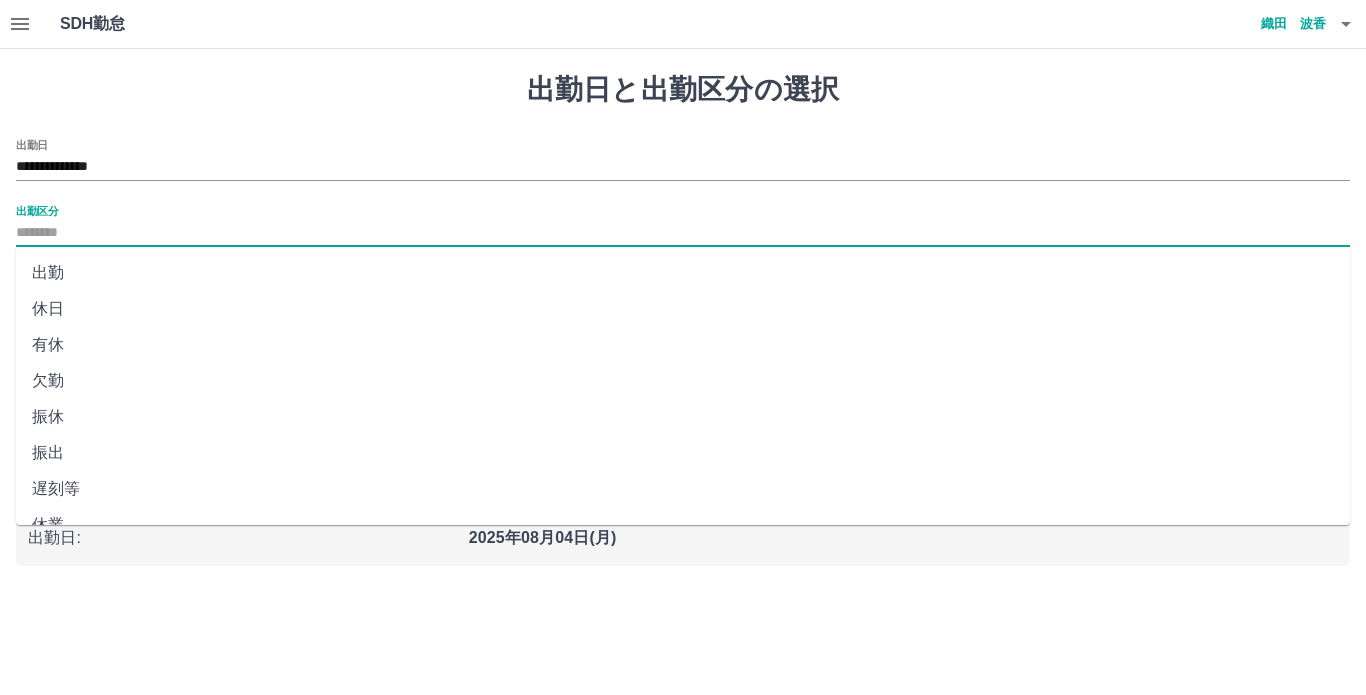 click on "出勤" at bounding box center [683, 273] 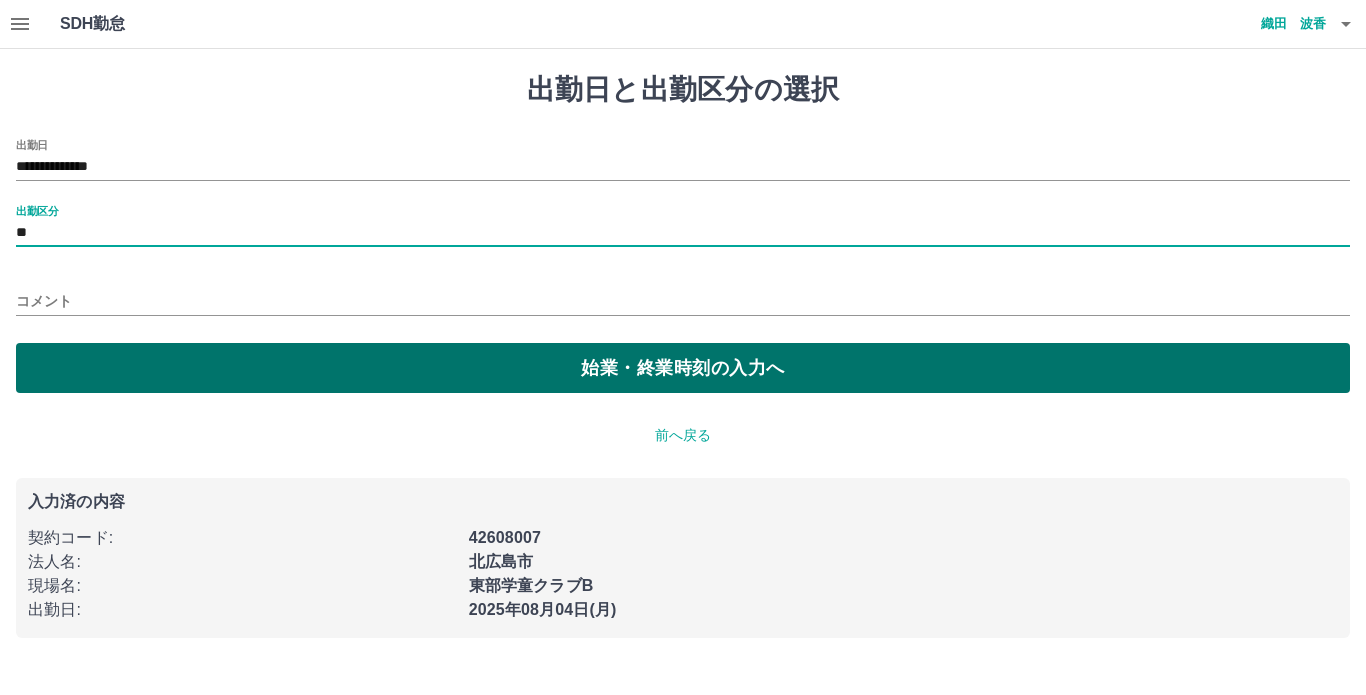 click on "始業・終業時刻の入力へ" at bounding box center [683, 368] 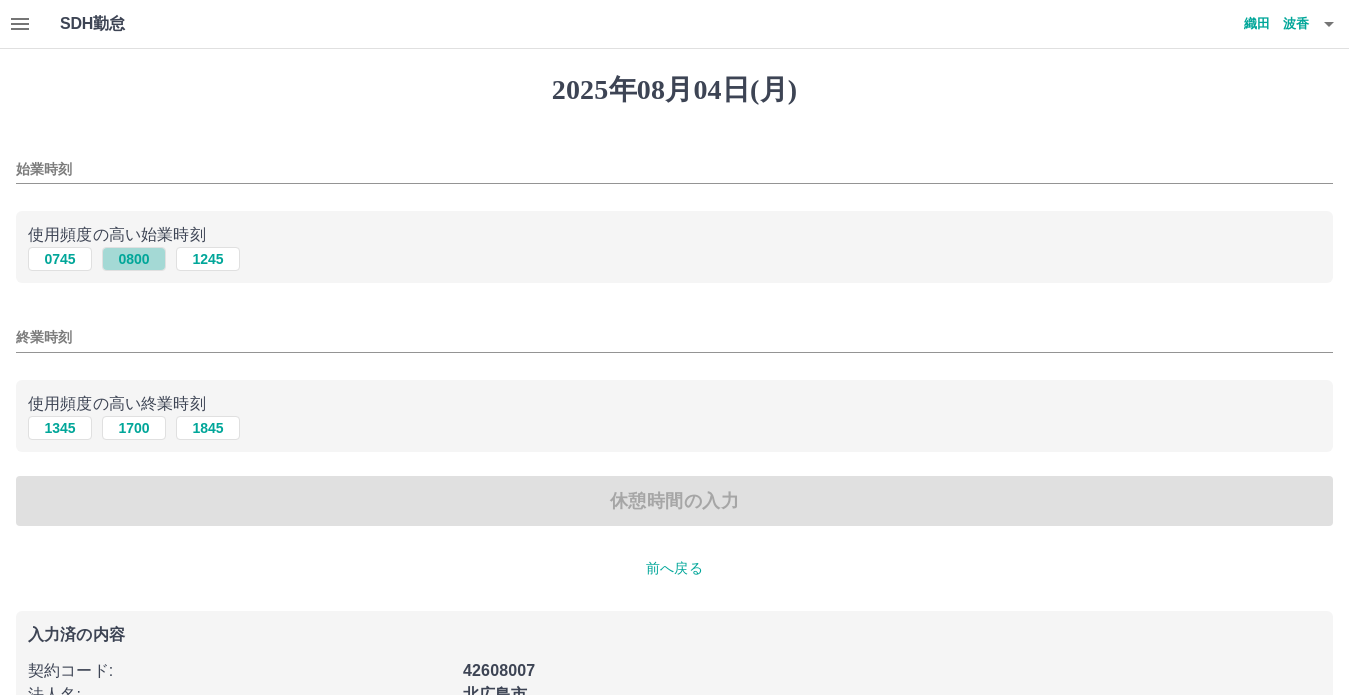 click on "0800" at bounding box center [134, 259] 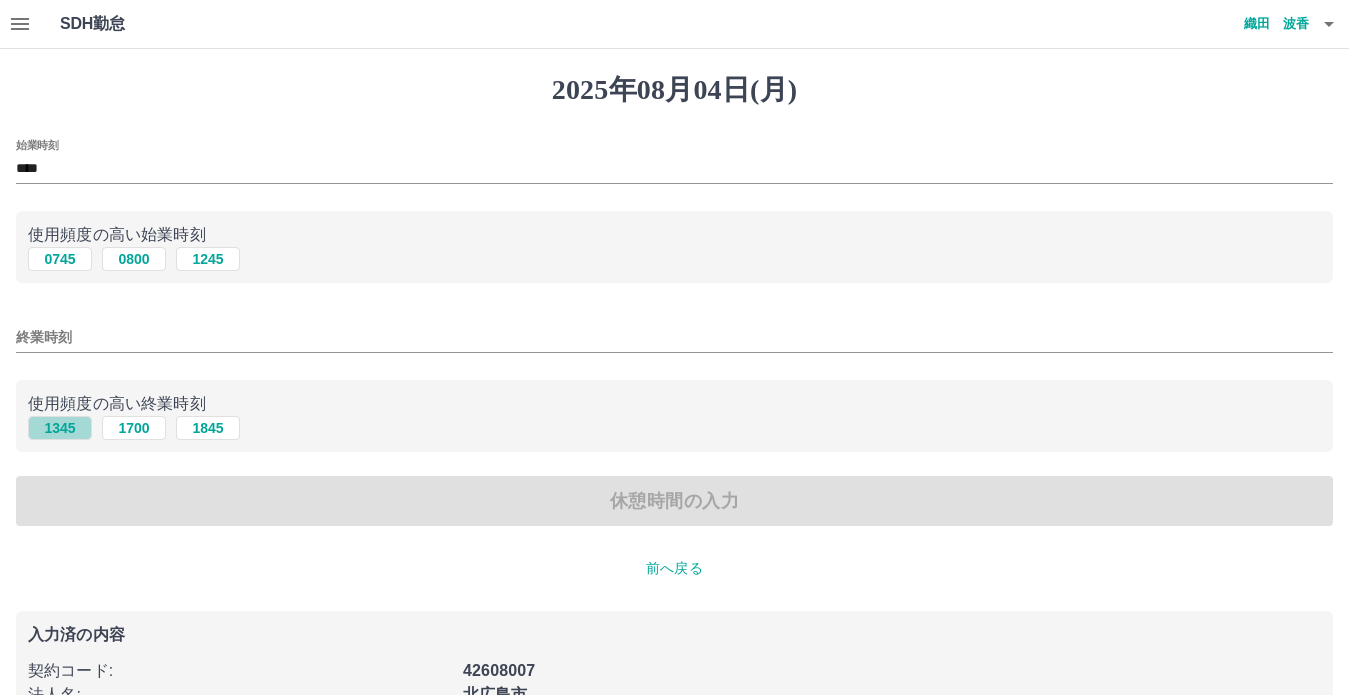 click on "1345" at bounding box center (60, 428) 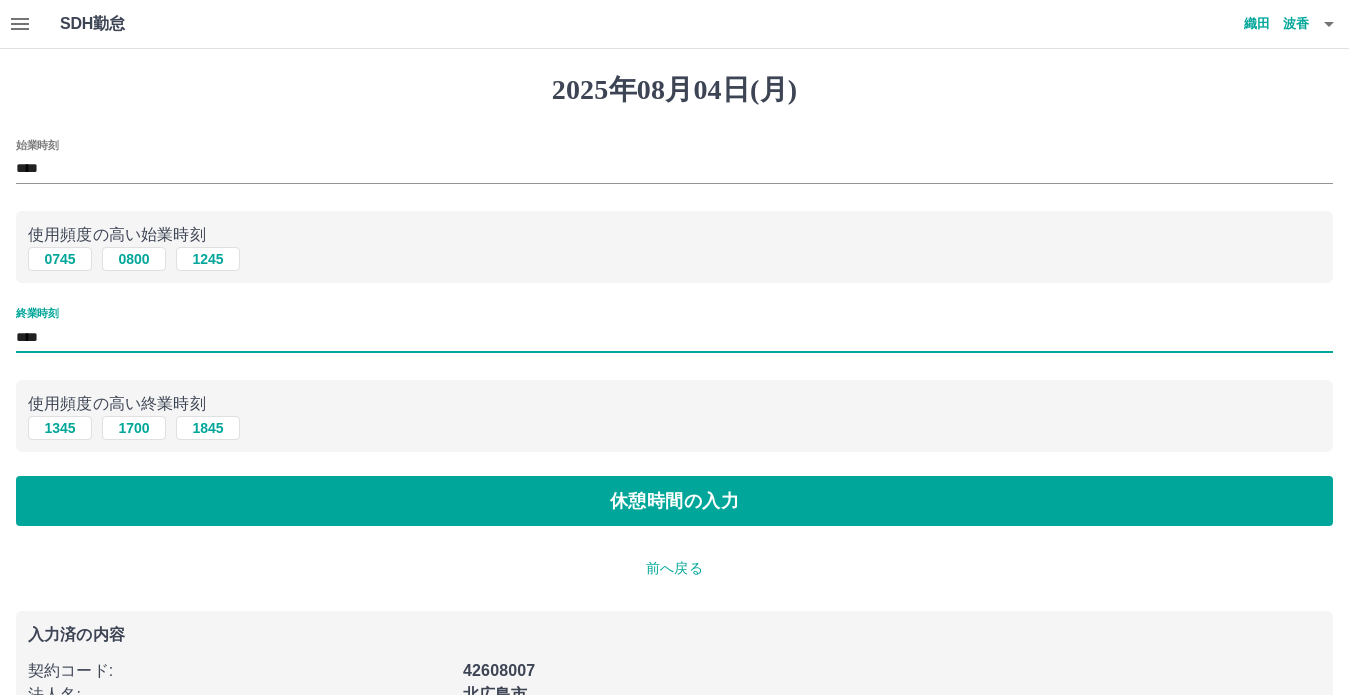 click on "****" at bounding box center [674, 337] 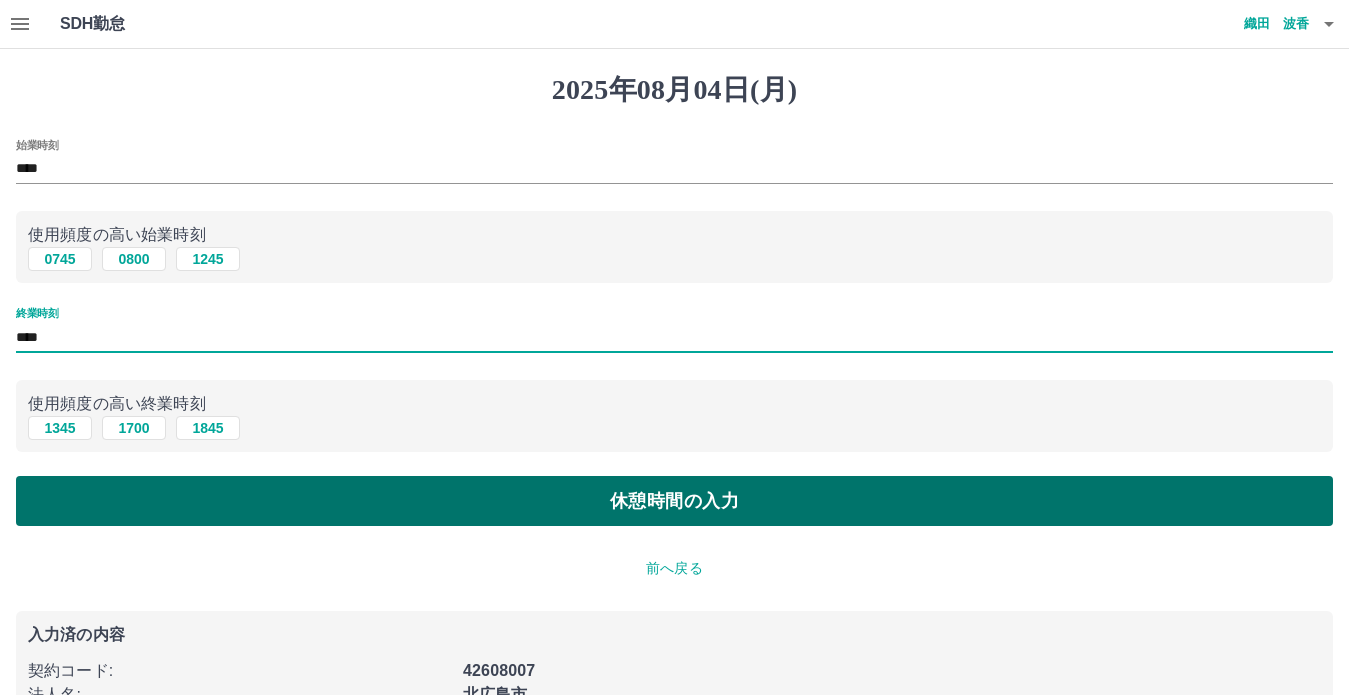 type on "****" 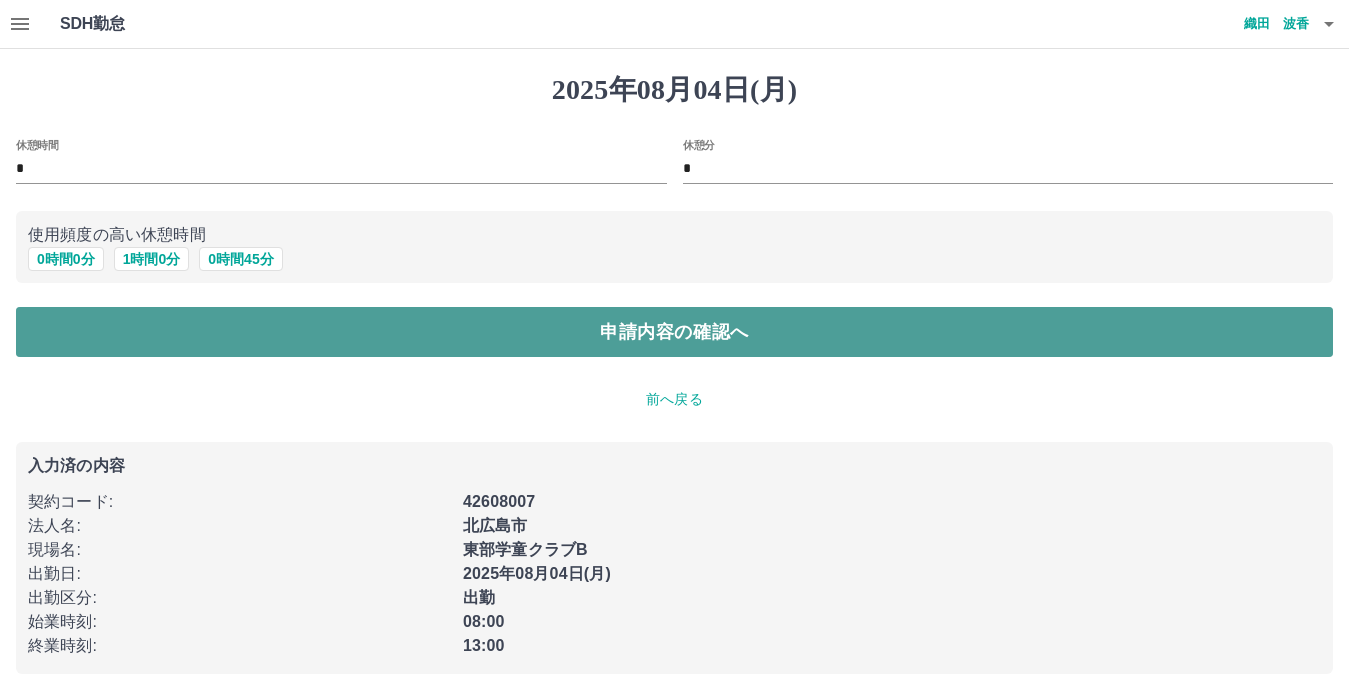 click on "申請内容の確認へ" at bounding box center [674, 332] 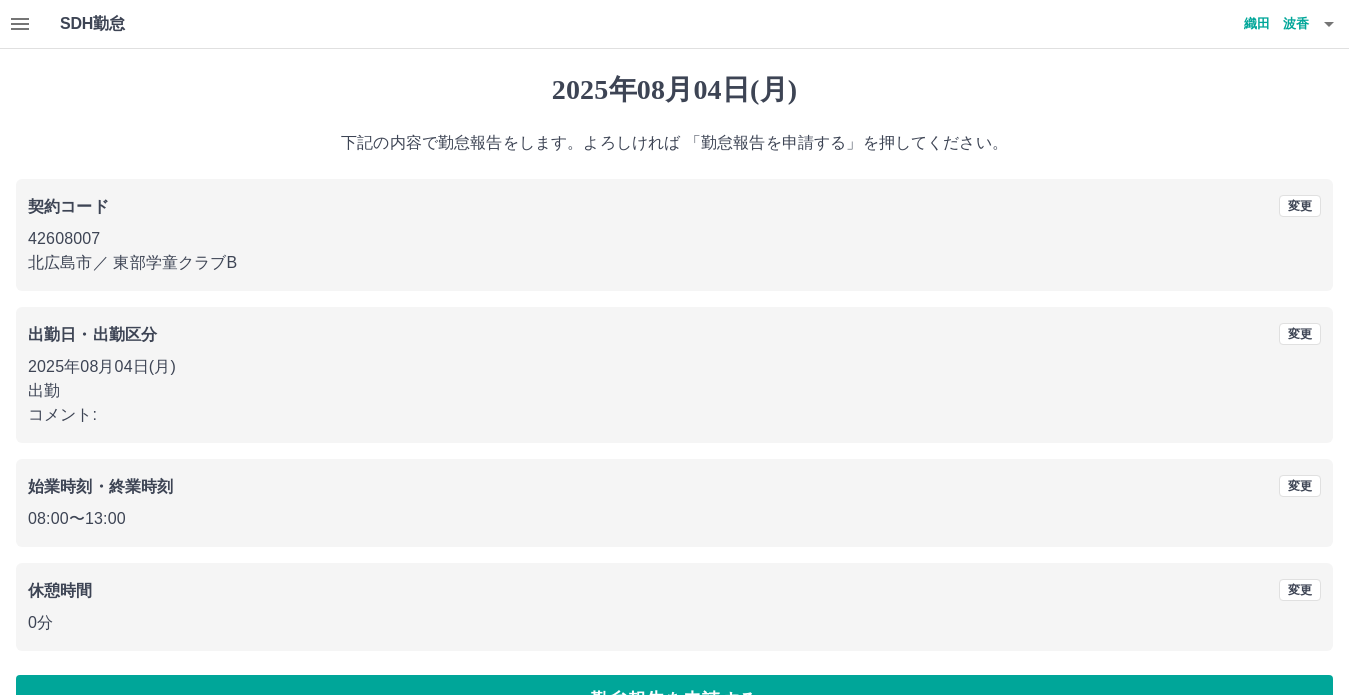 scroll, scrollTop: 54, scrollLeft: 0, axis: vertical 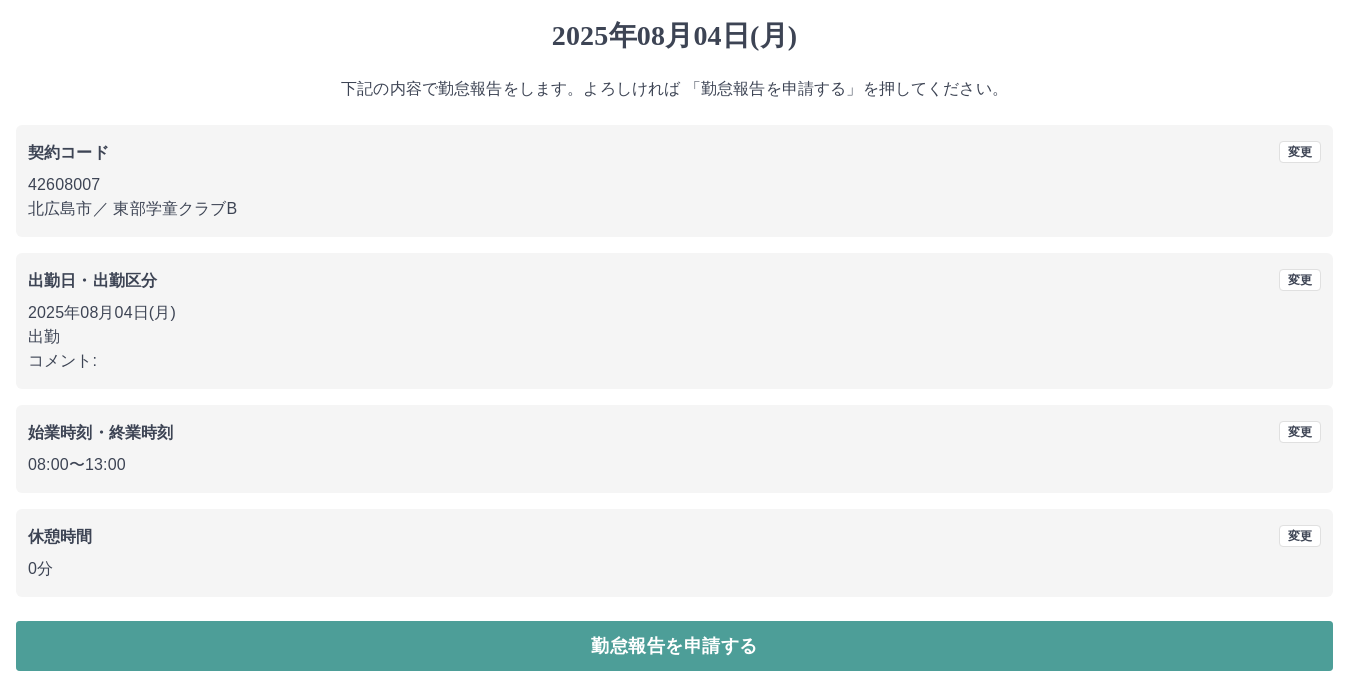 click on "勤怠報告を申請する" at bounding box center (674, 646) 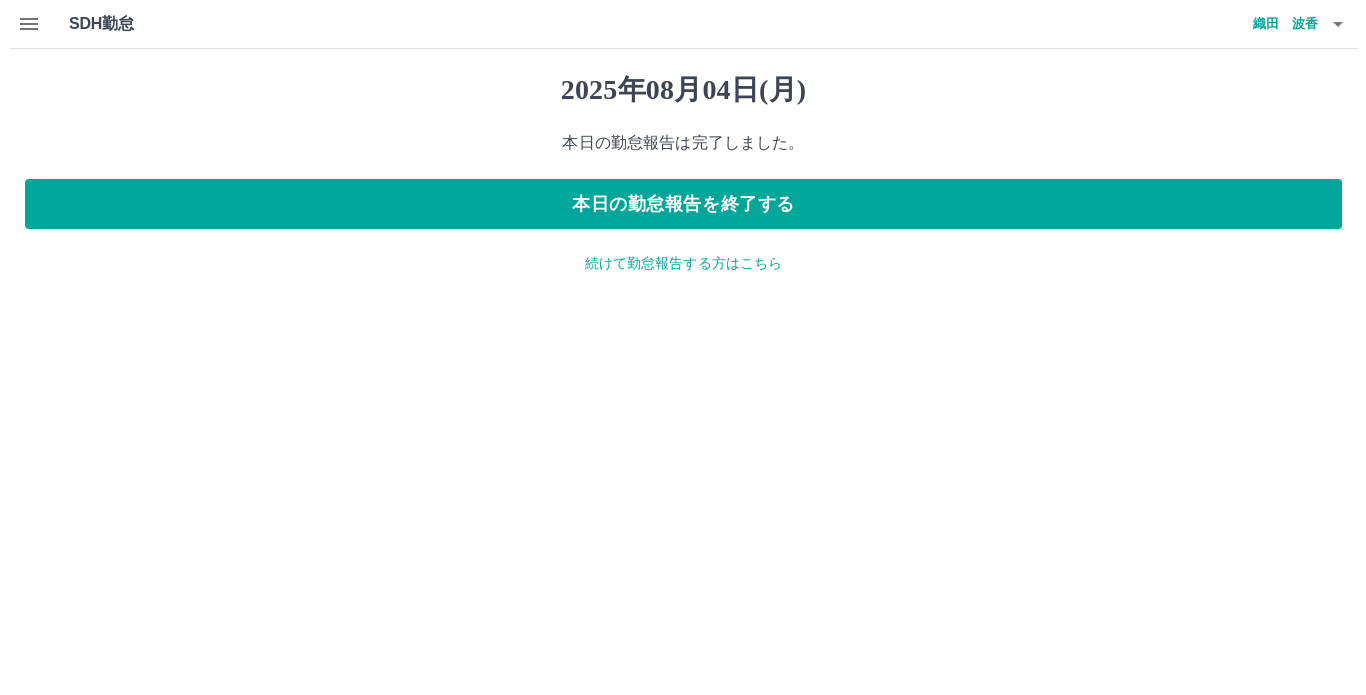 scroll, scrollTop: 0, scrollLeft: 0, axis: both 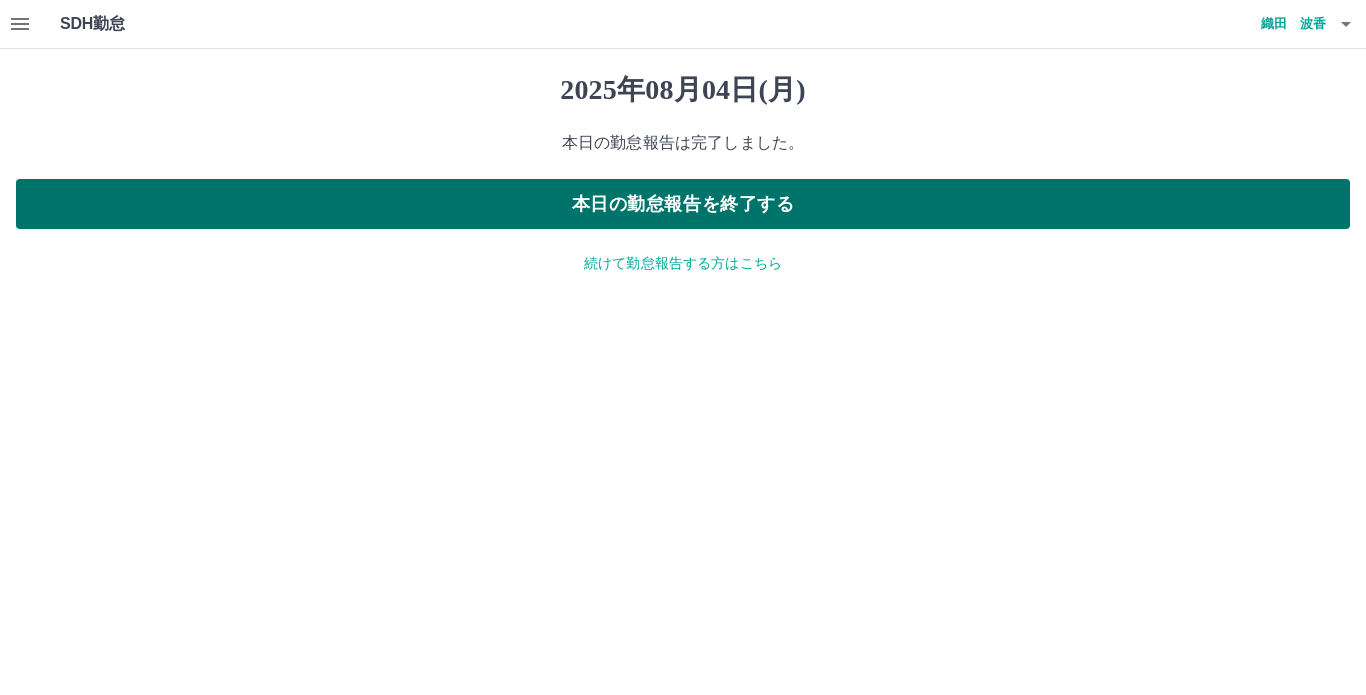 click on "本日の勤怠報告を終了する" at bounding box center (683, 204) 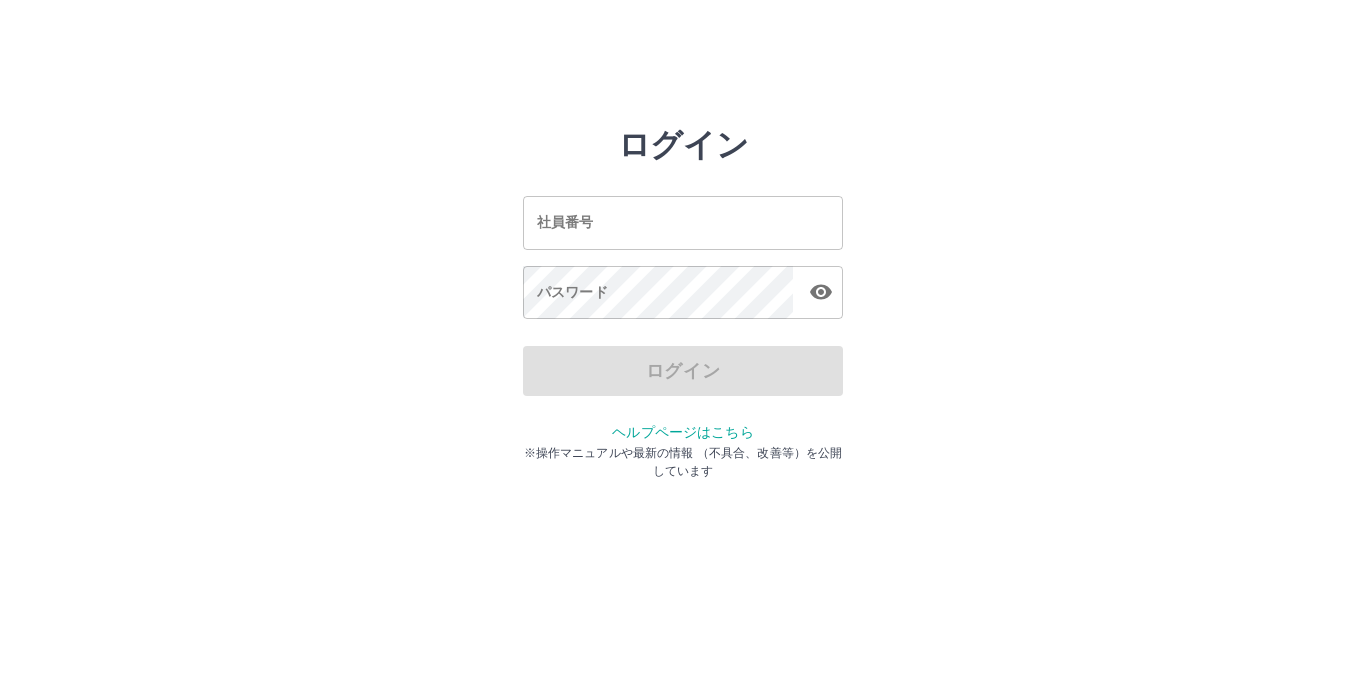 scroll, scrollTop: 0, scrollLeft: 0, axis: both 